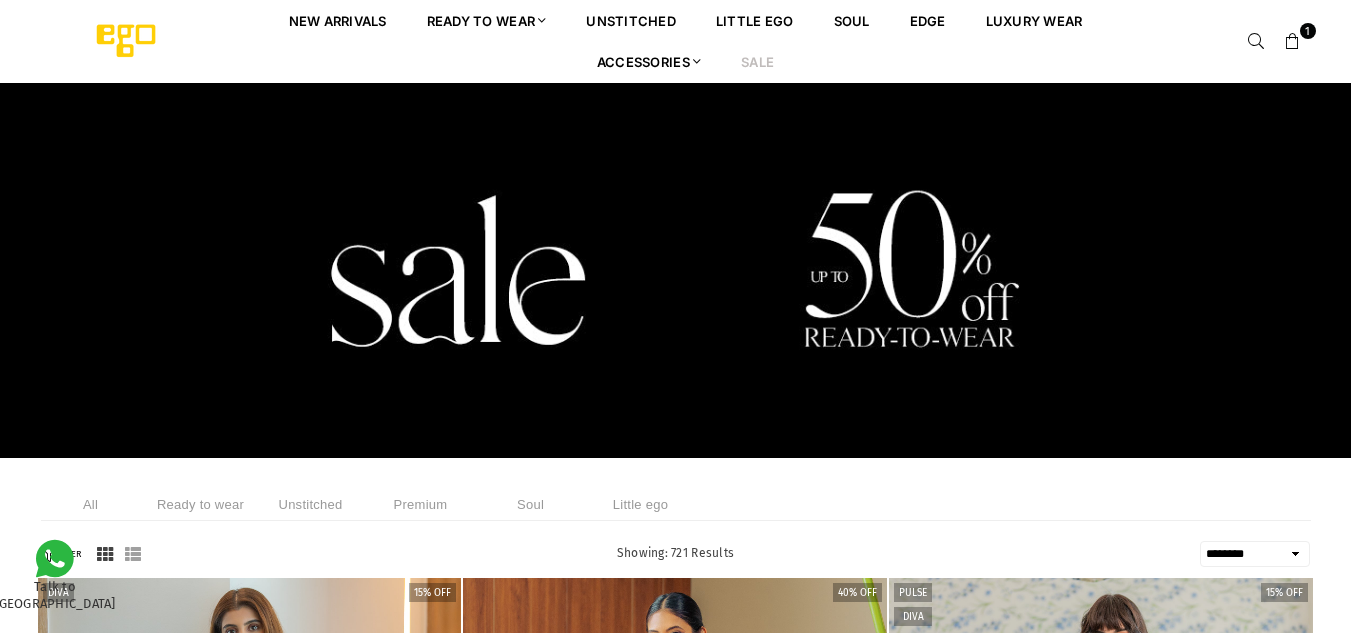 select on "******" 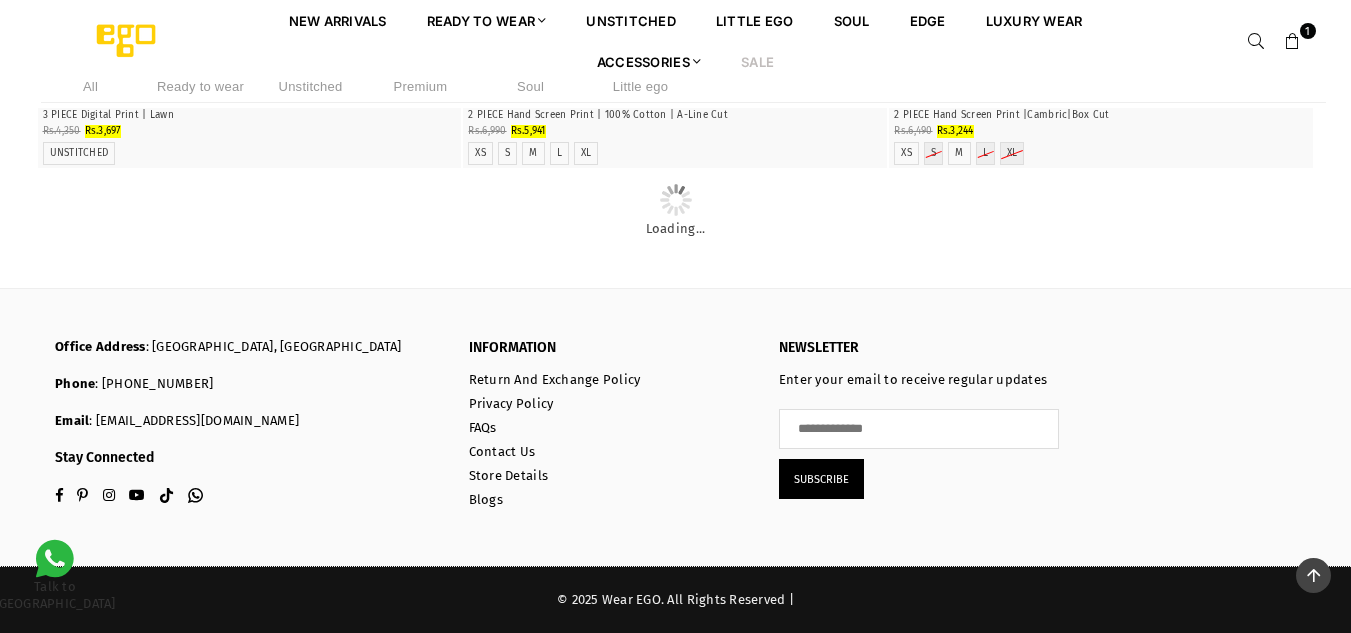 scroll, scrollTop: 17359, scrollLeft: 0, axis: vertical 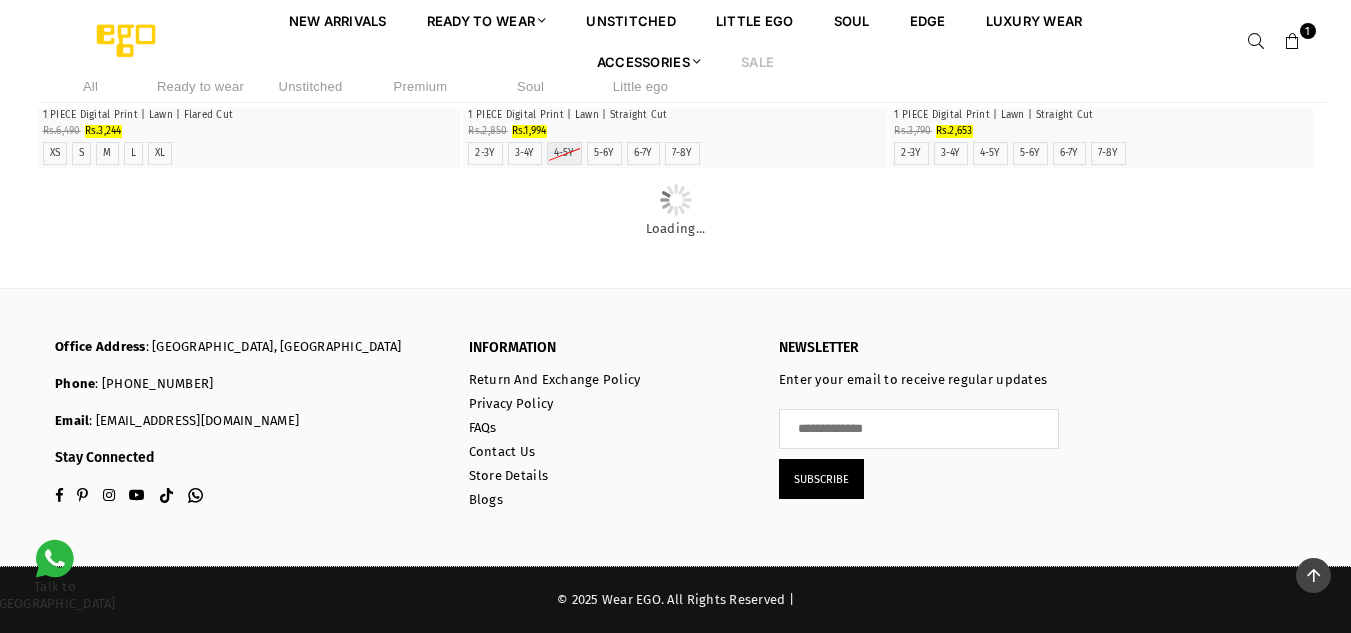 click on "S" at bounding box center [52, -1509] 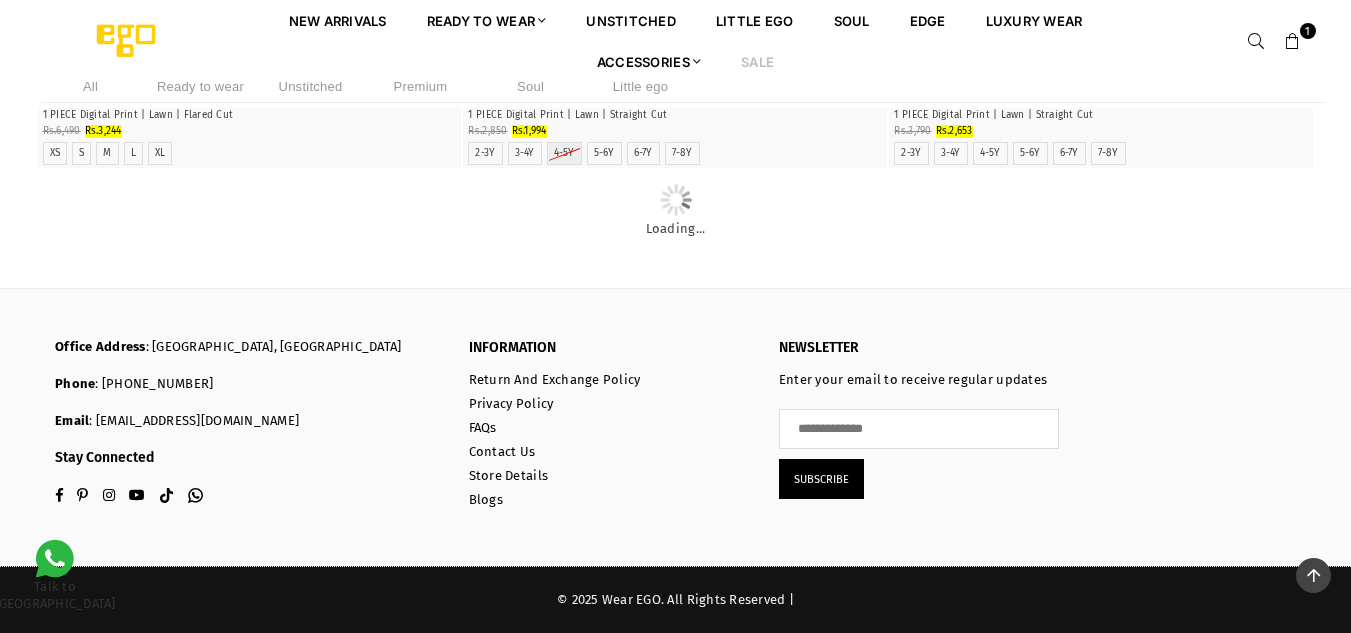 scroll, scrollTop: 40470, scrollLeft: 0, axis: vertical 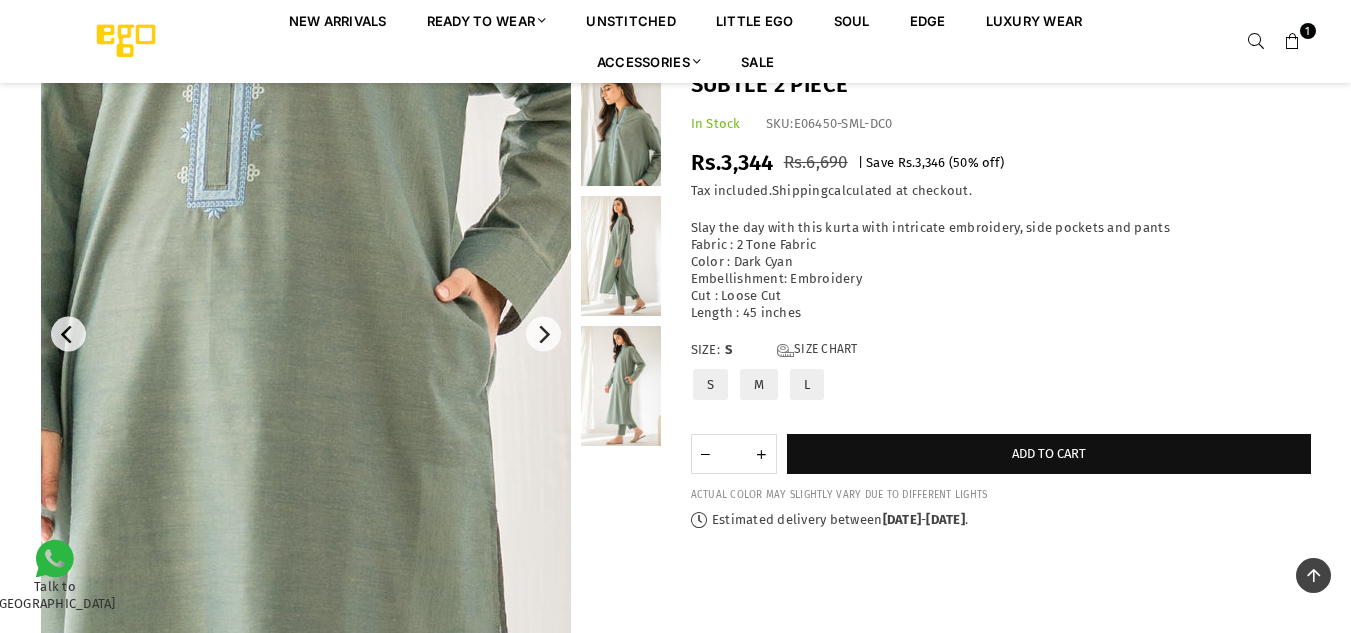click at bounding box center (238, 408) 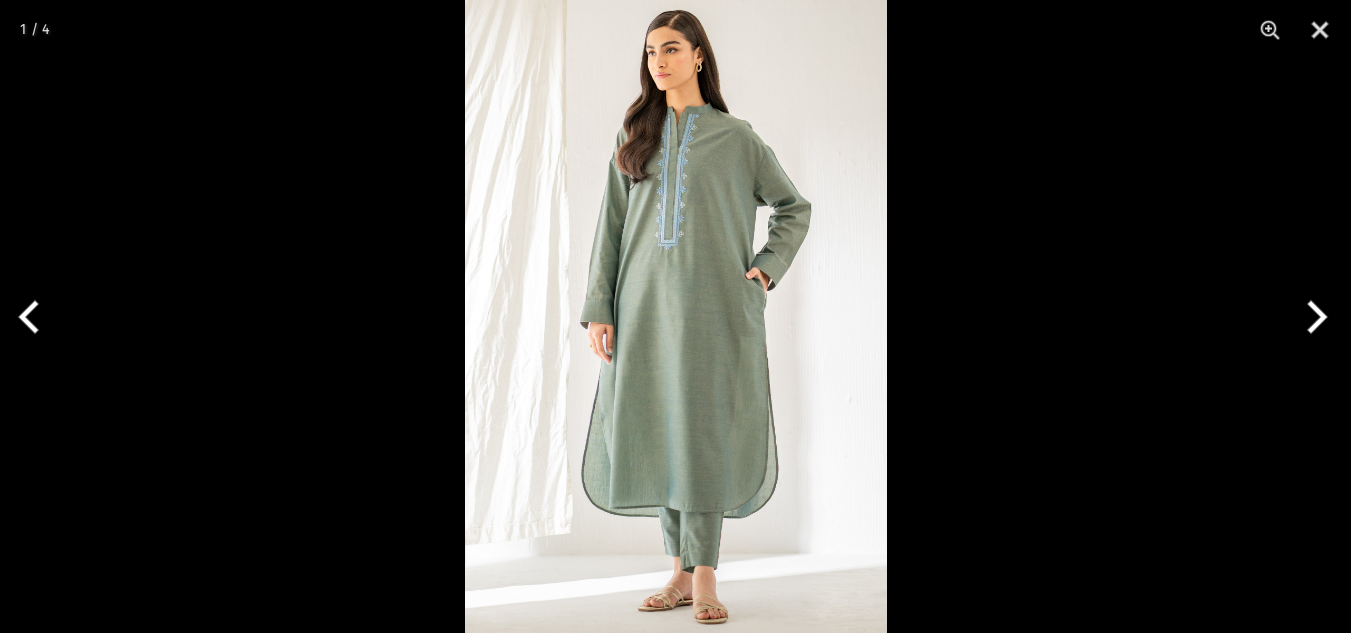click at bounding box center (676, 316) 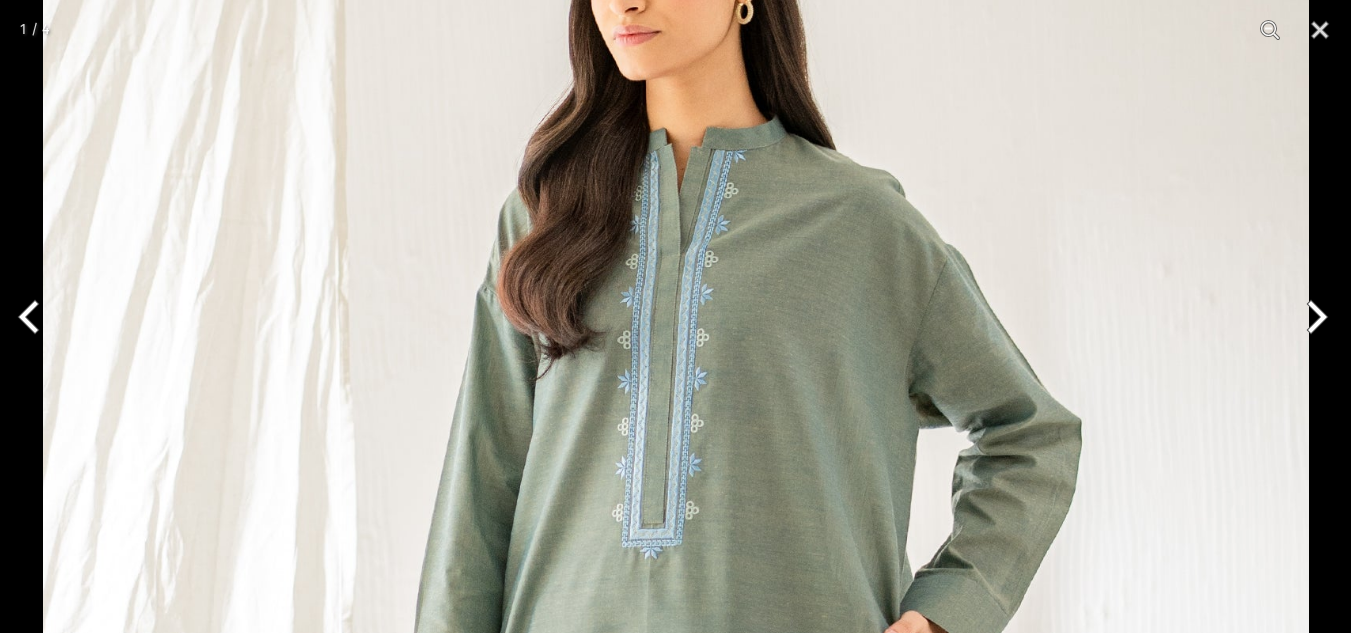 click at bounding box center (676, 758) 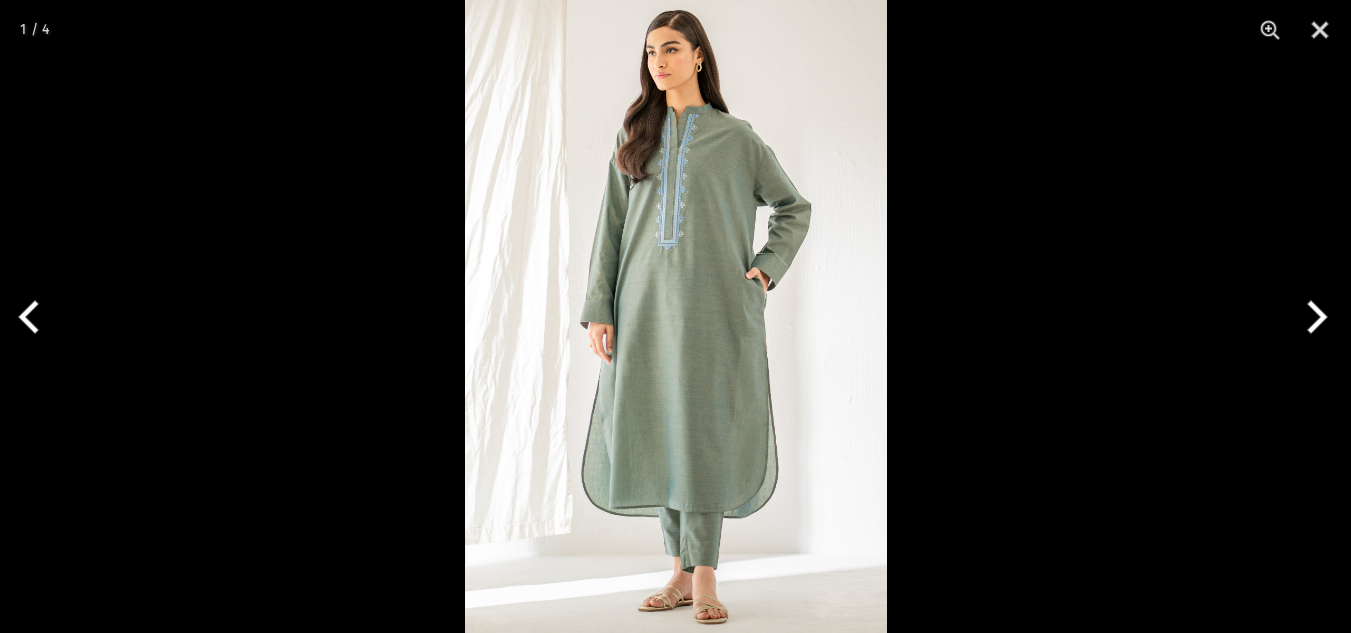 click at bounding box center [676, 316] 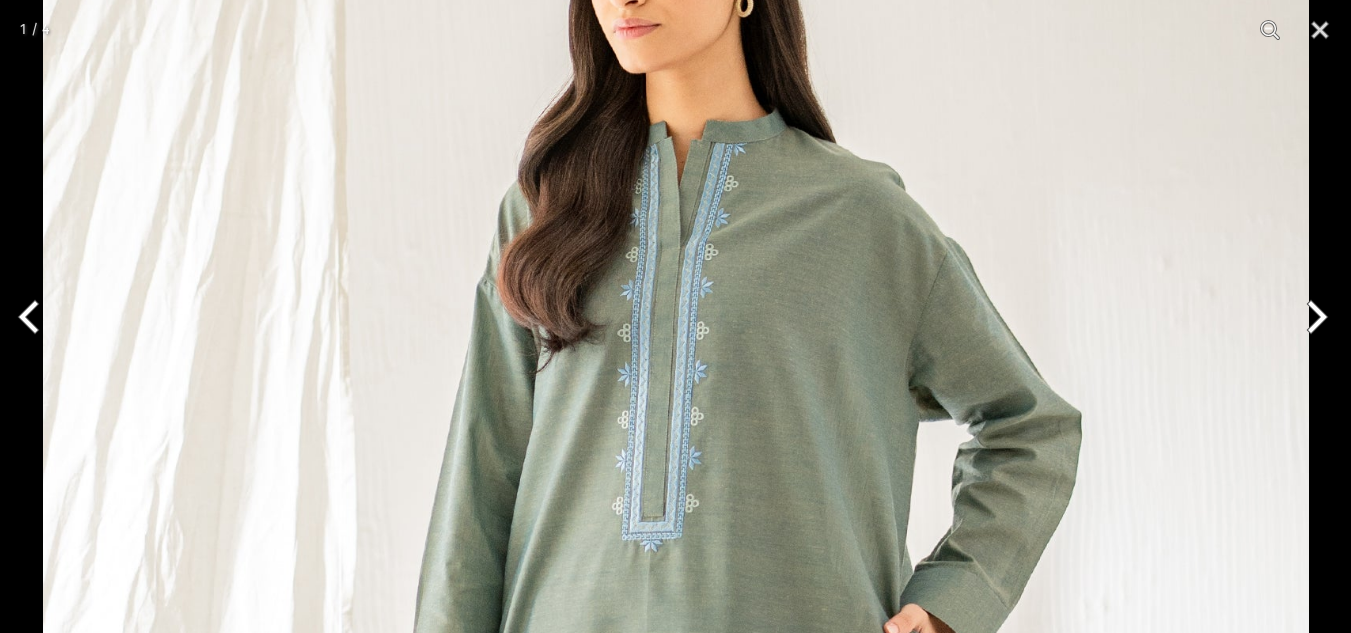 click at bounding box center (676, 751) 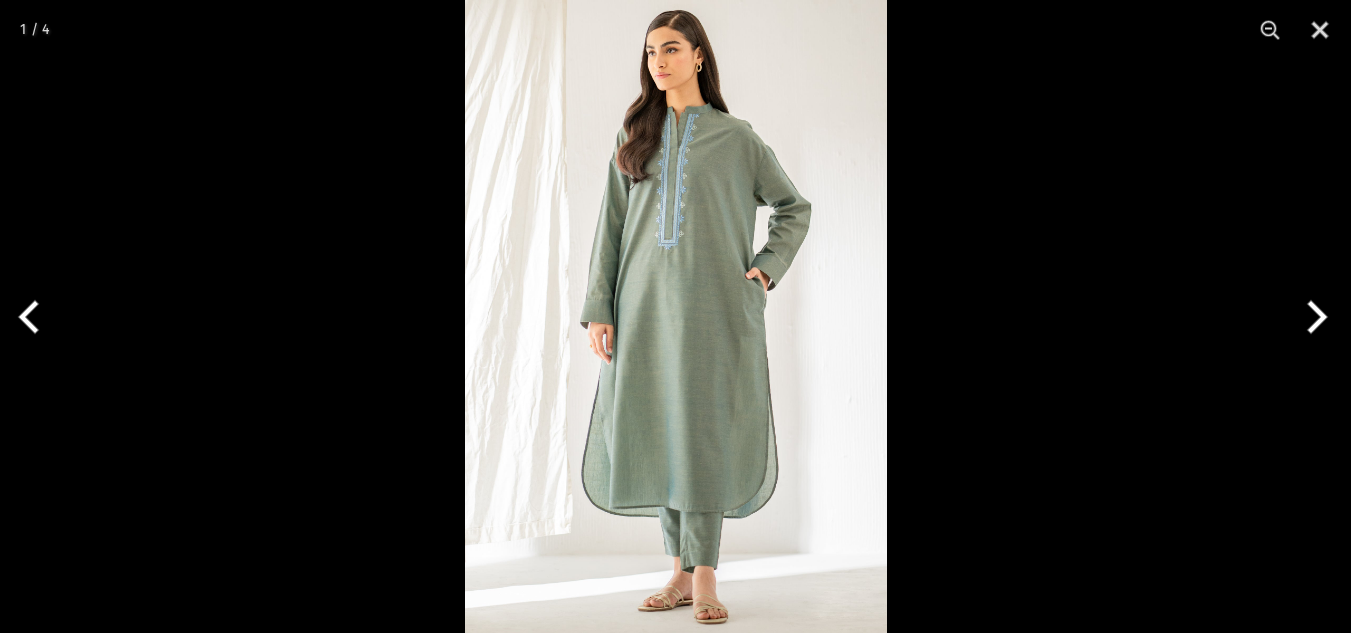 click at bounding box center (676, 316) 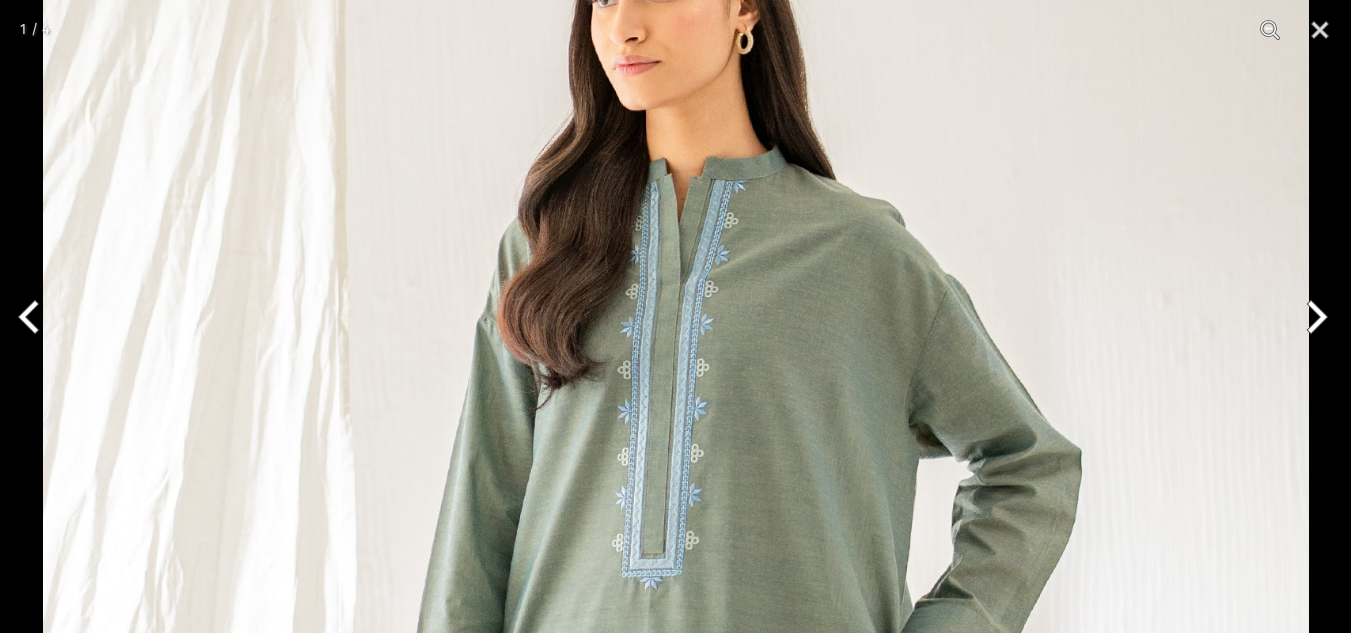 click at bounding box center (676, 788) 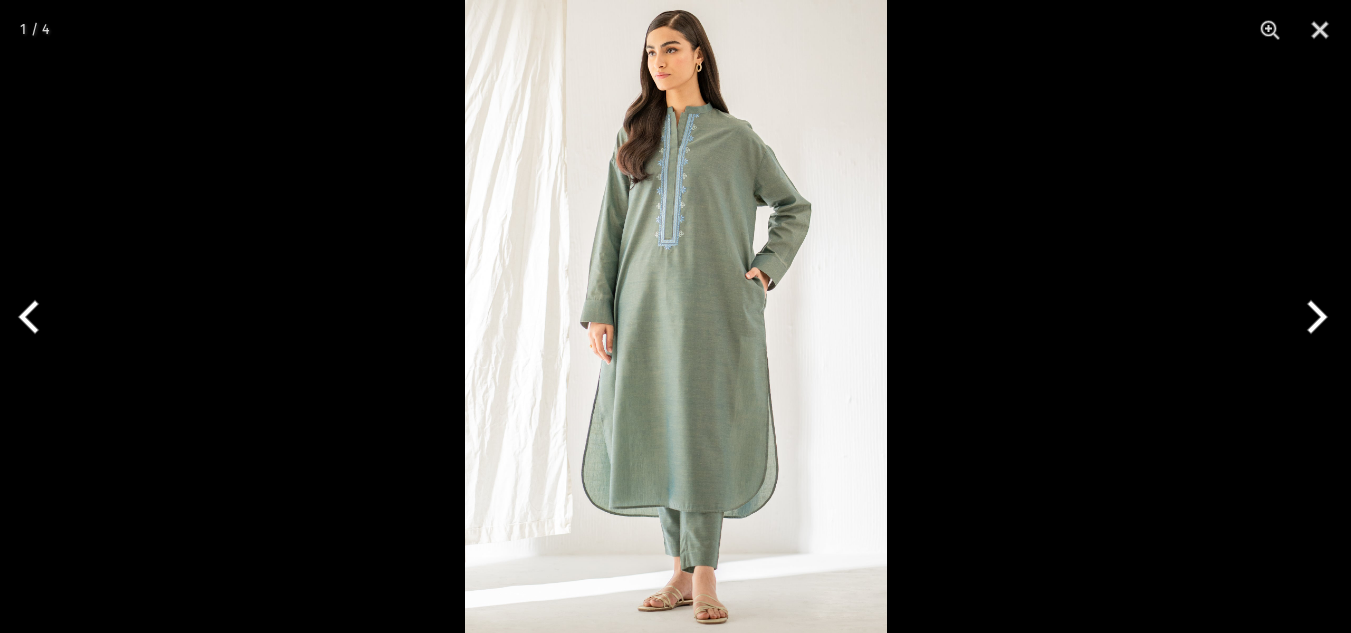 click at bounding box center [676, 316] 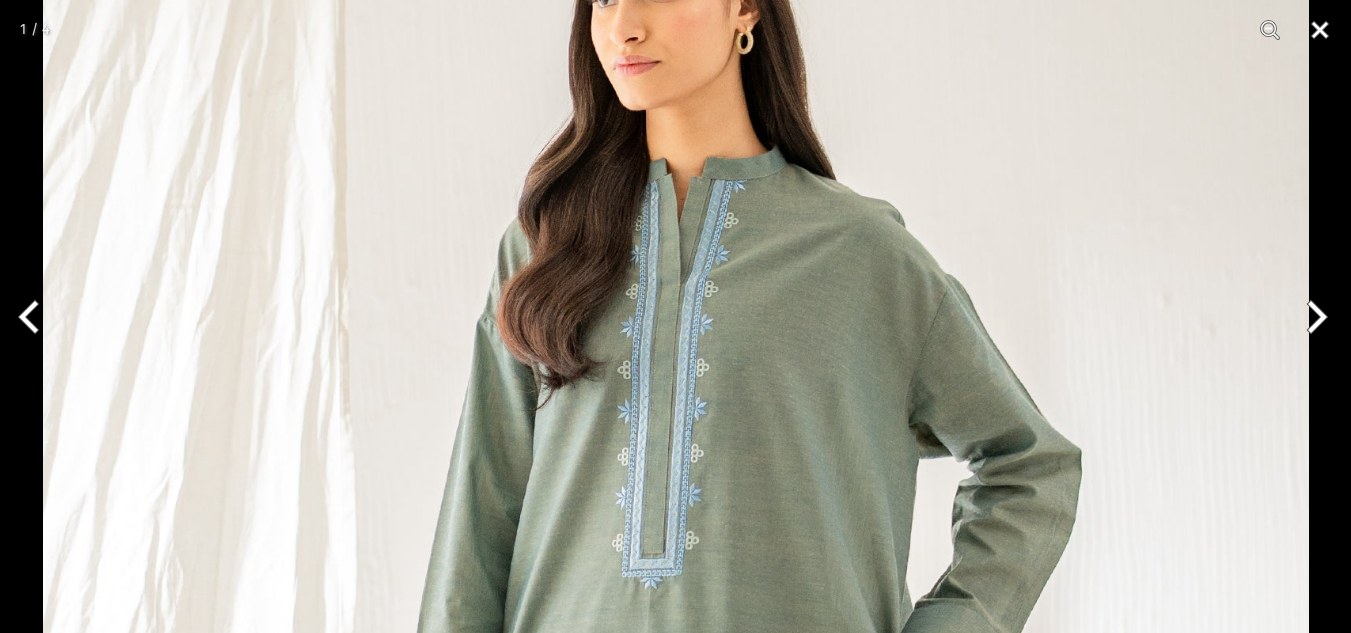 click at bounding box center [1320, 30] 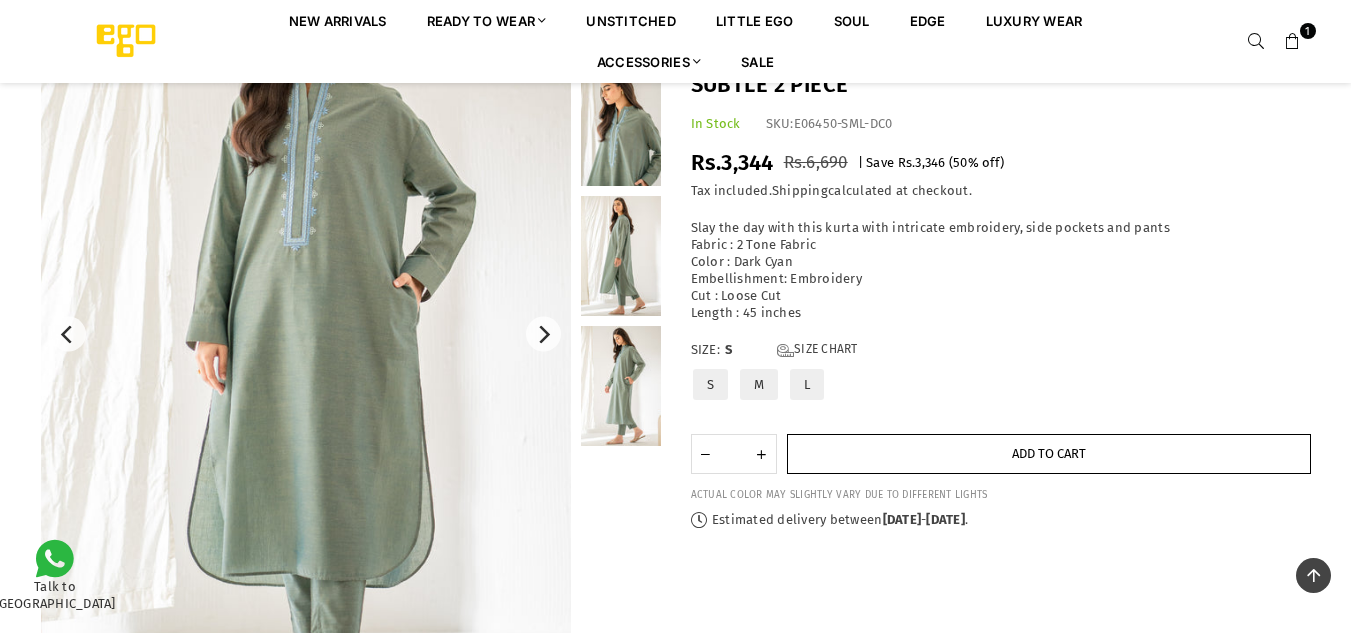 click on "Add to cart" at bounding box center [1049, 453] 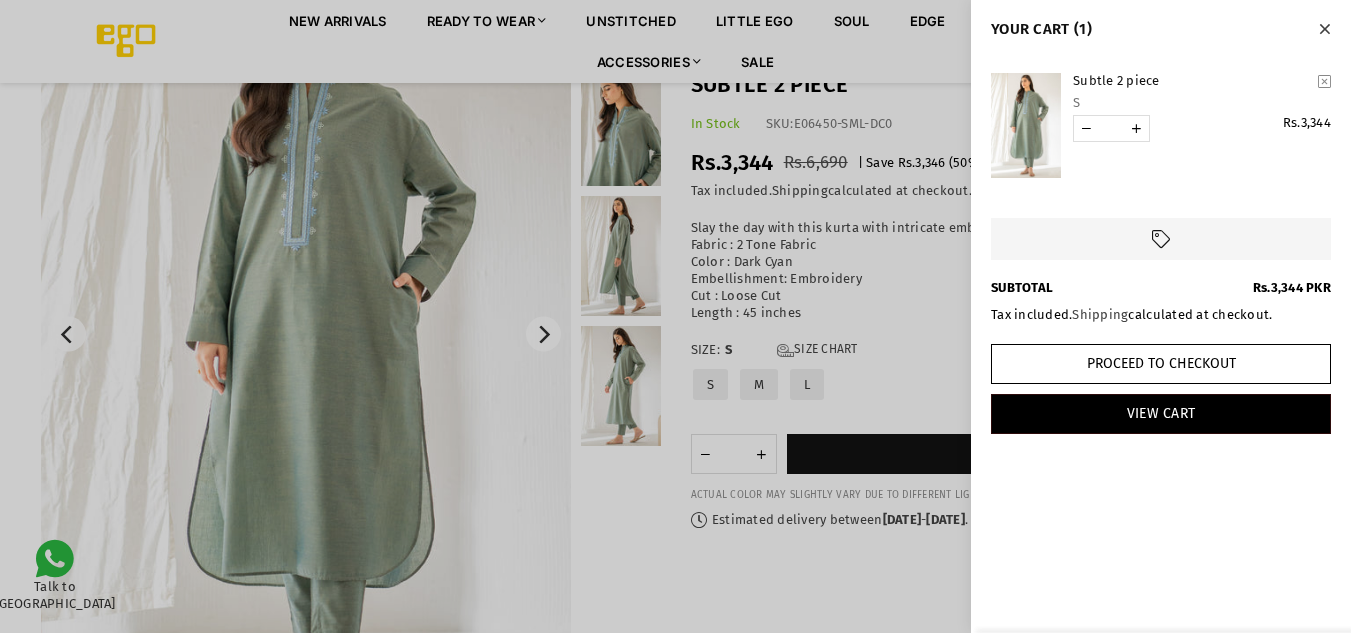 click at bounding box center (675, 316) 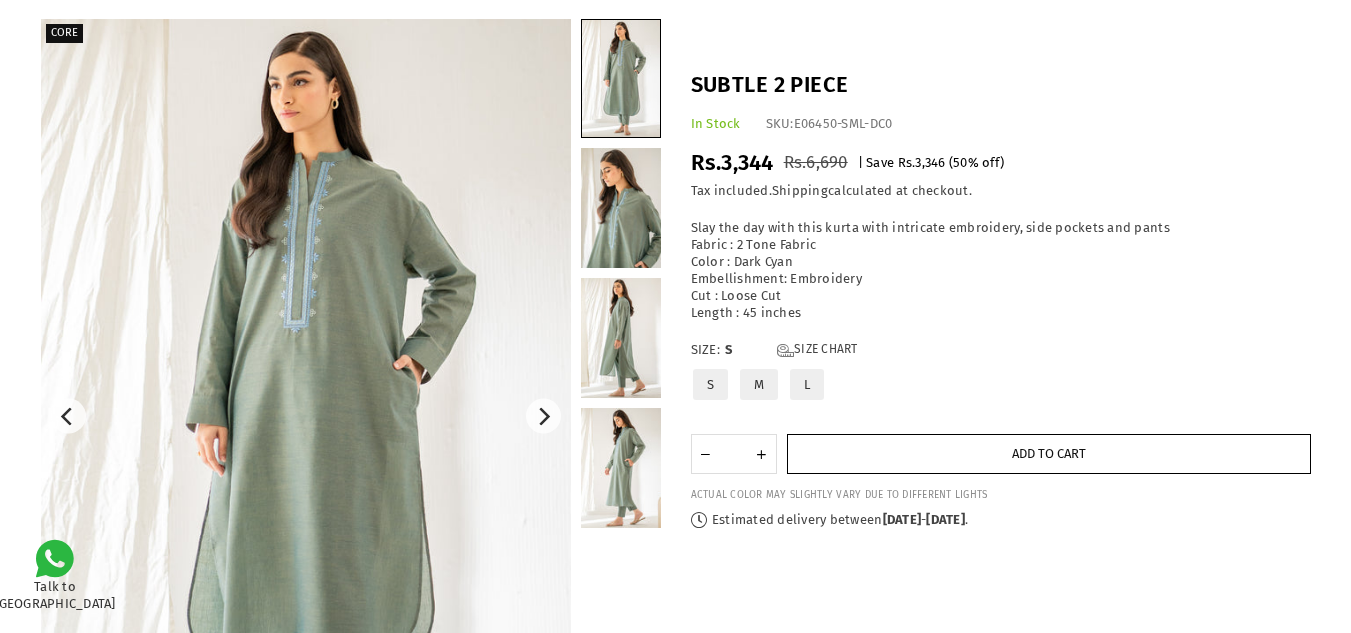 scroll, scrollTop: 0, scrollLeft: 0, axis: both 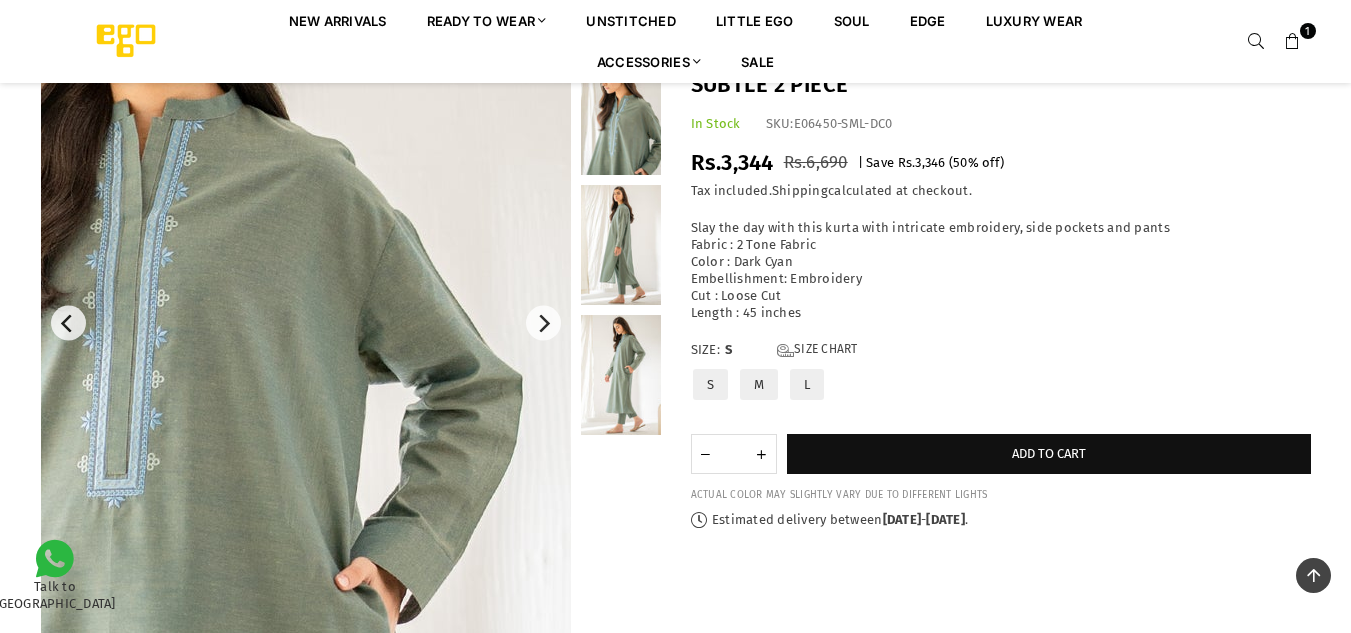click at bounding box center [1293, 42] 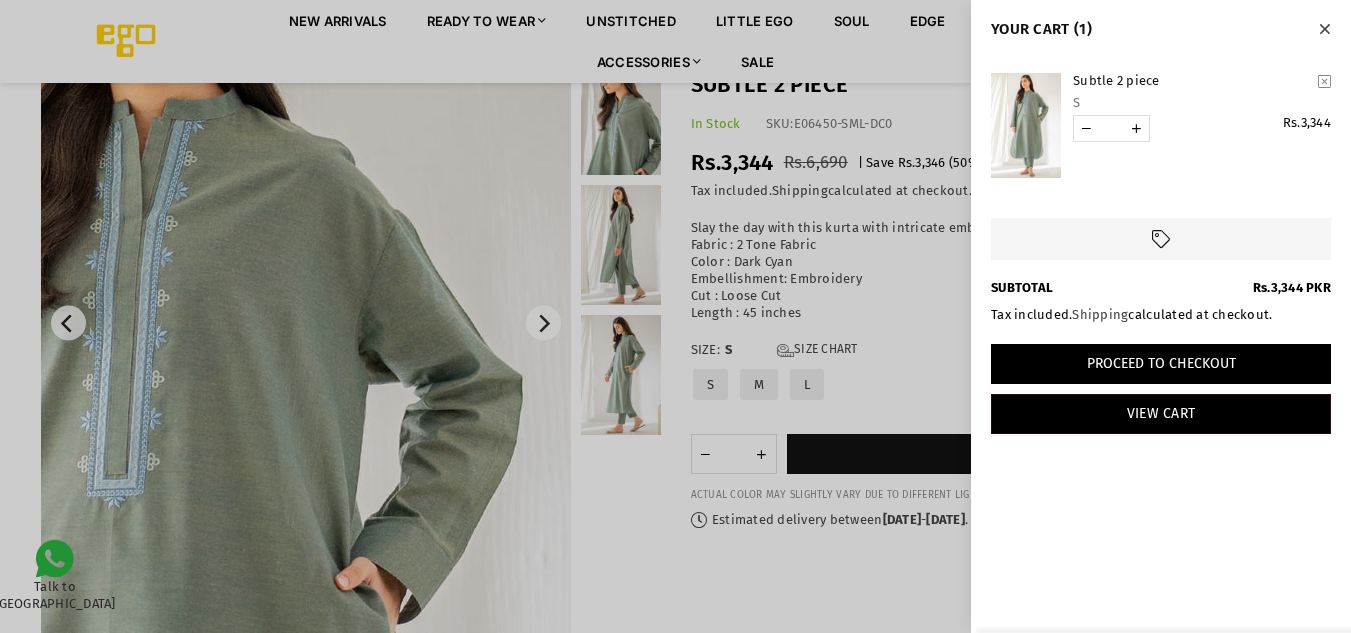 click on "Proceed to Checkout" at bounding box center (1161, 364) 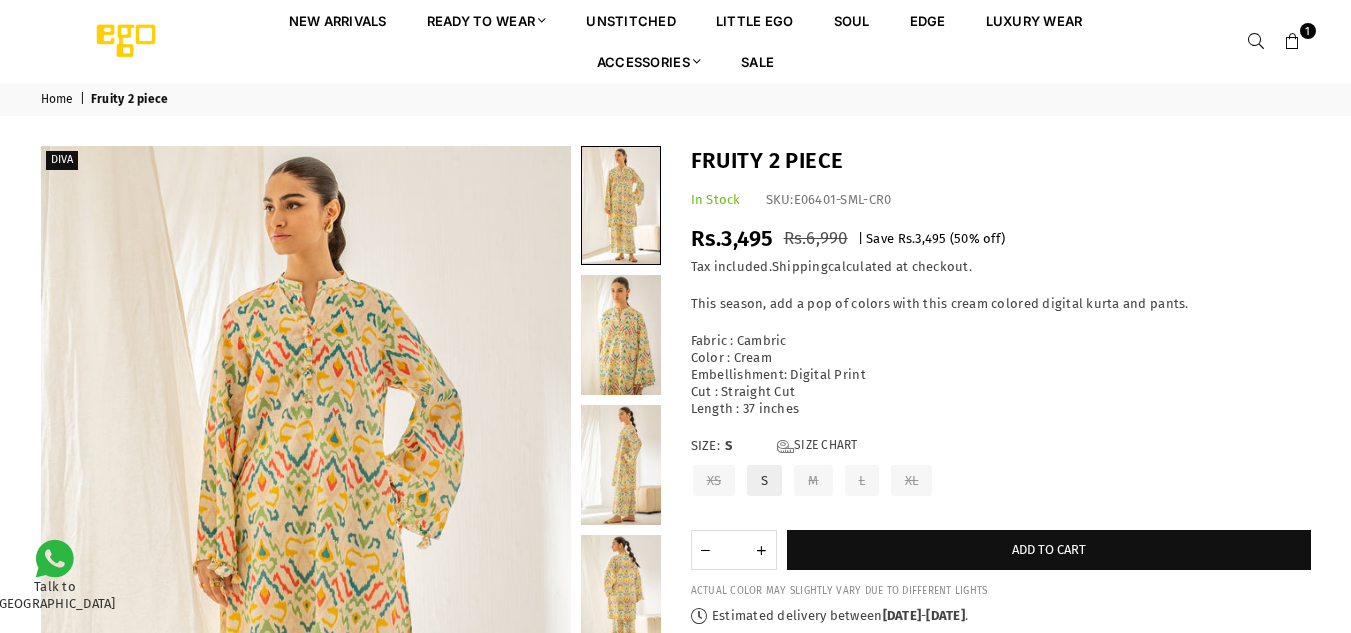 scroll, scrollTop: 0, scrollLeft: 0, axis: both 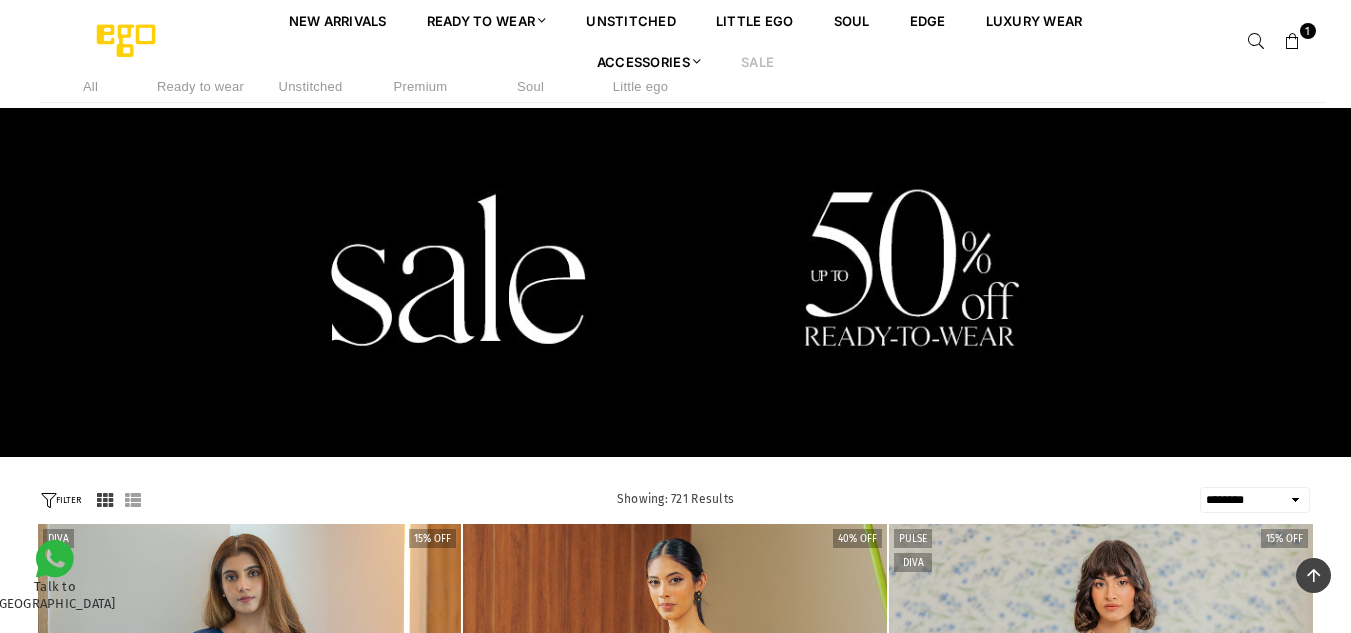 select on "******" 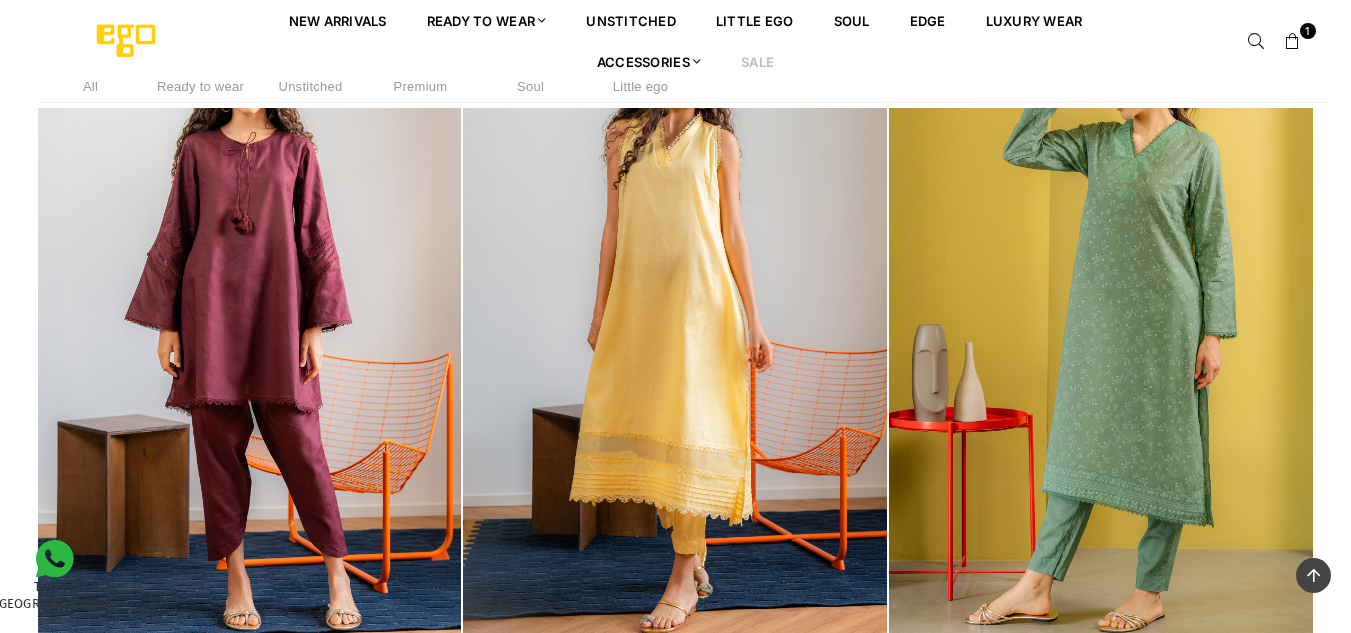 scroll, scrollTop: 0, scrollLeft: 0, axis: both 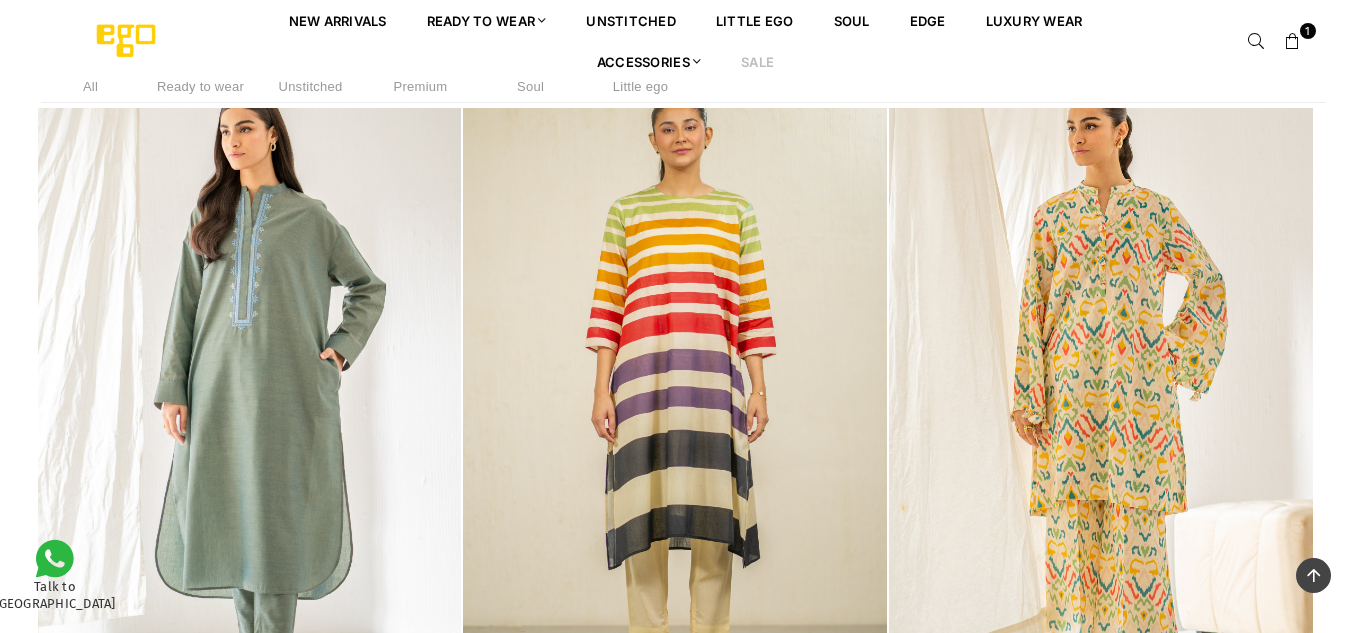 click at bounding box center (250, 397) 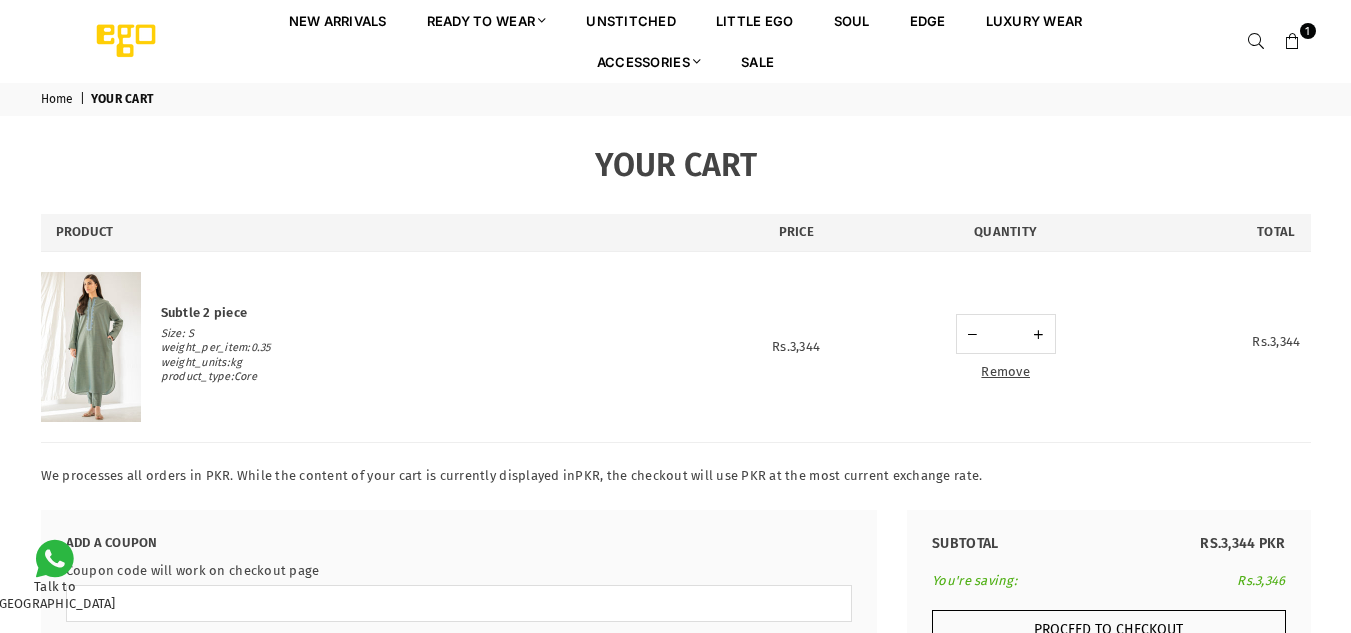 scroll, scrollTop: 0, scrollLeft: 0, axis: both 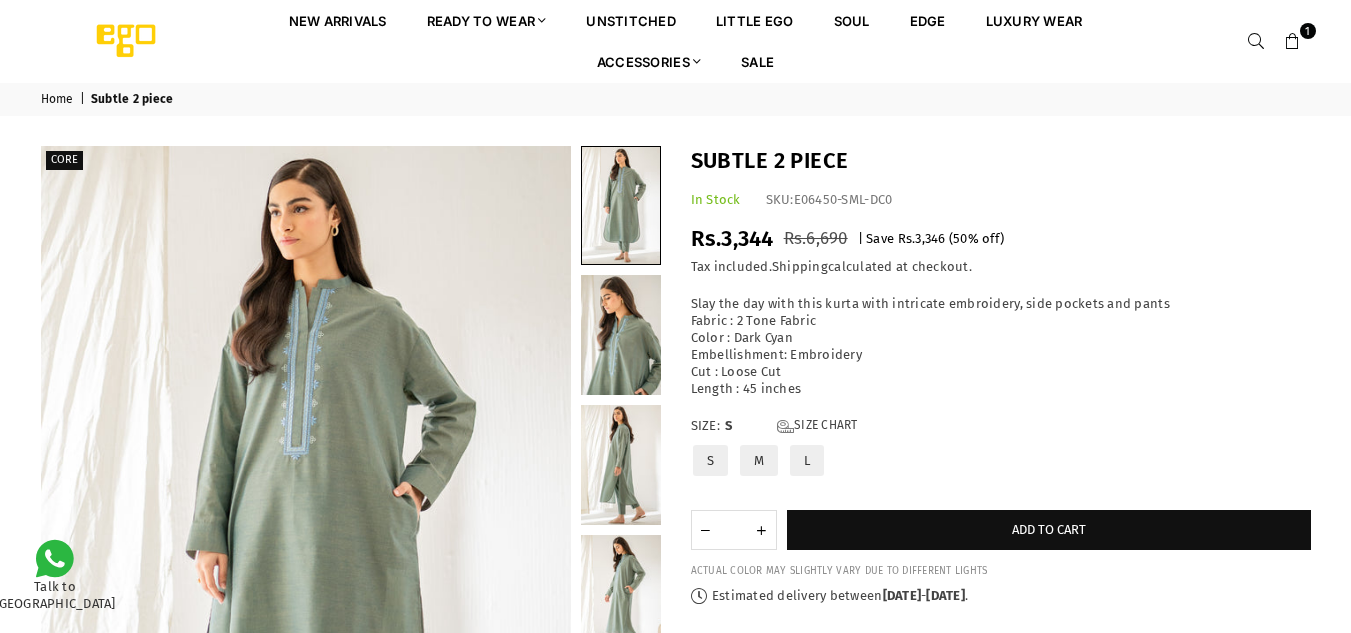 click on "M" at bounding box center [759, 460] 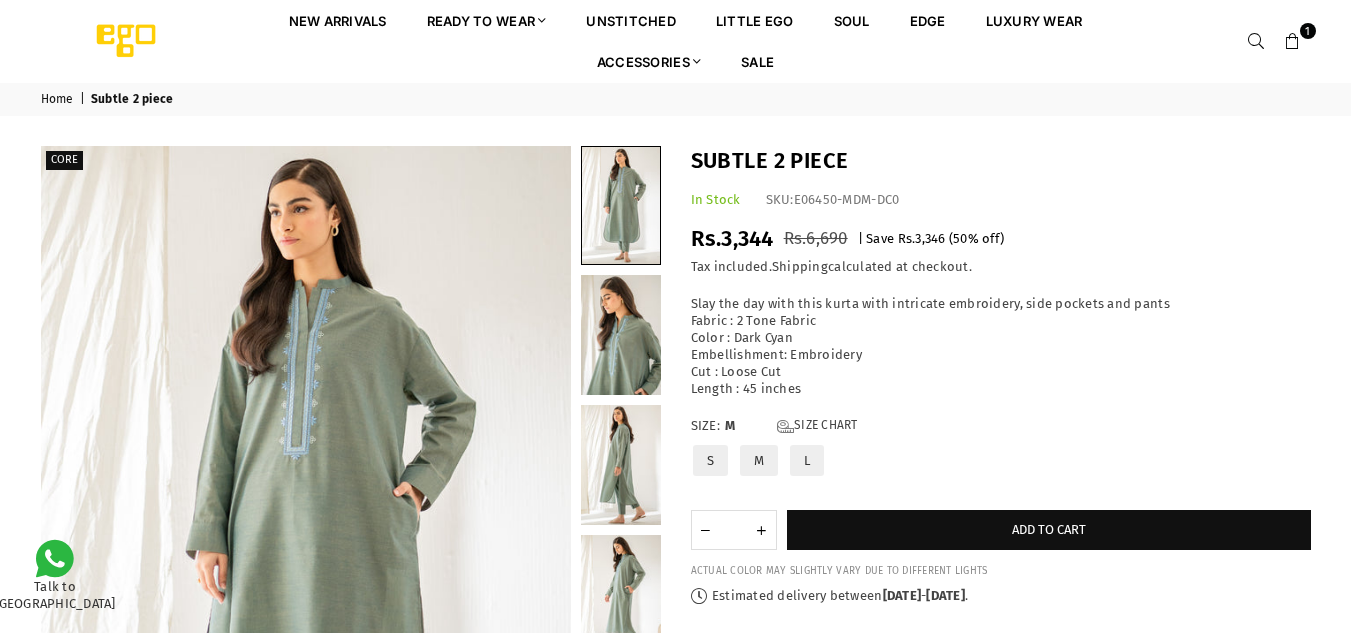 click on "L" at bounding box center (807, 460) 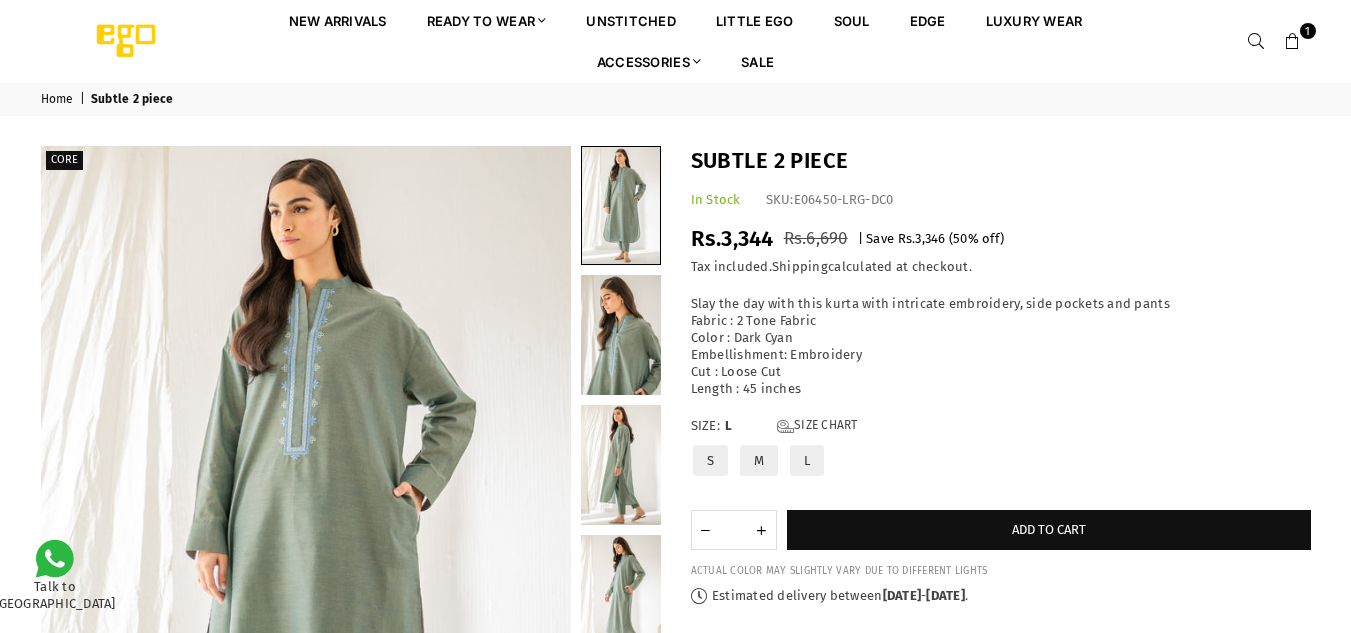 click at bounding box center [1293, 42] 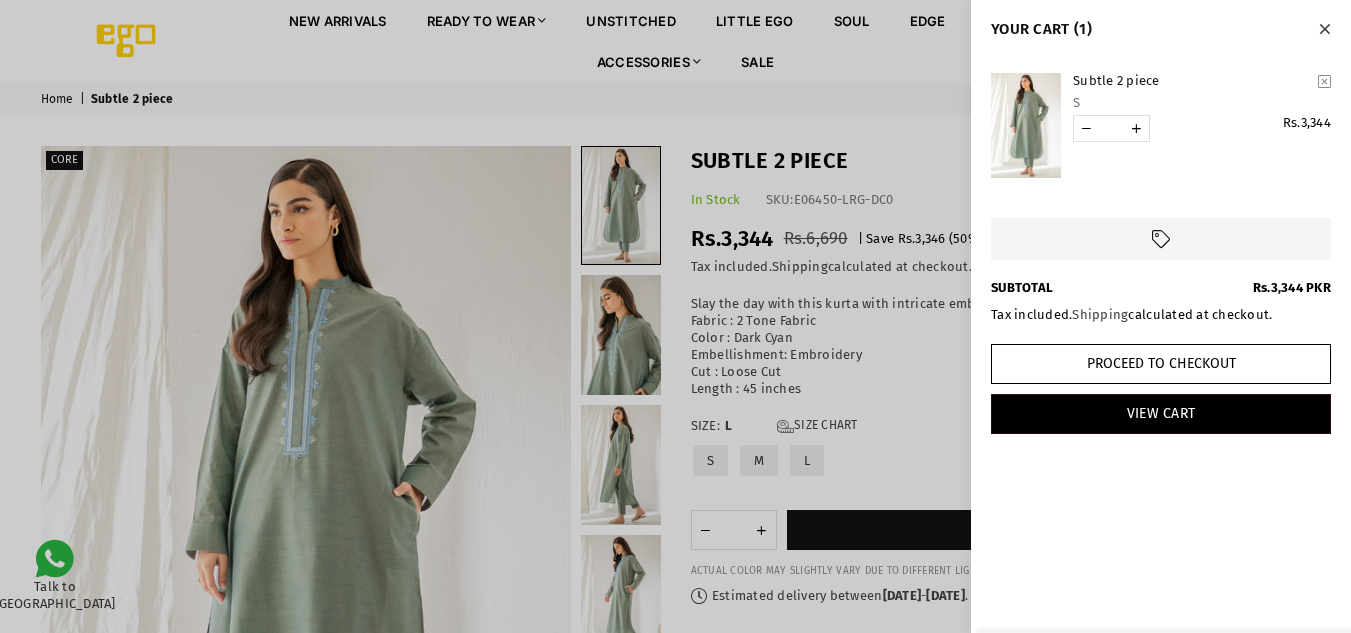 click at bounding box center [675, 316] 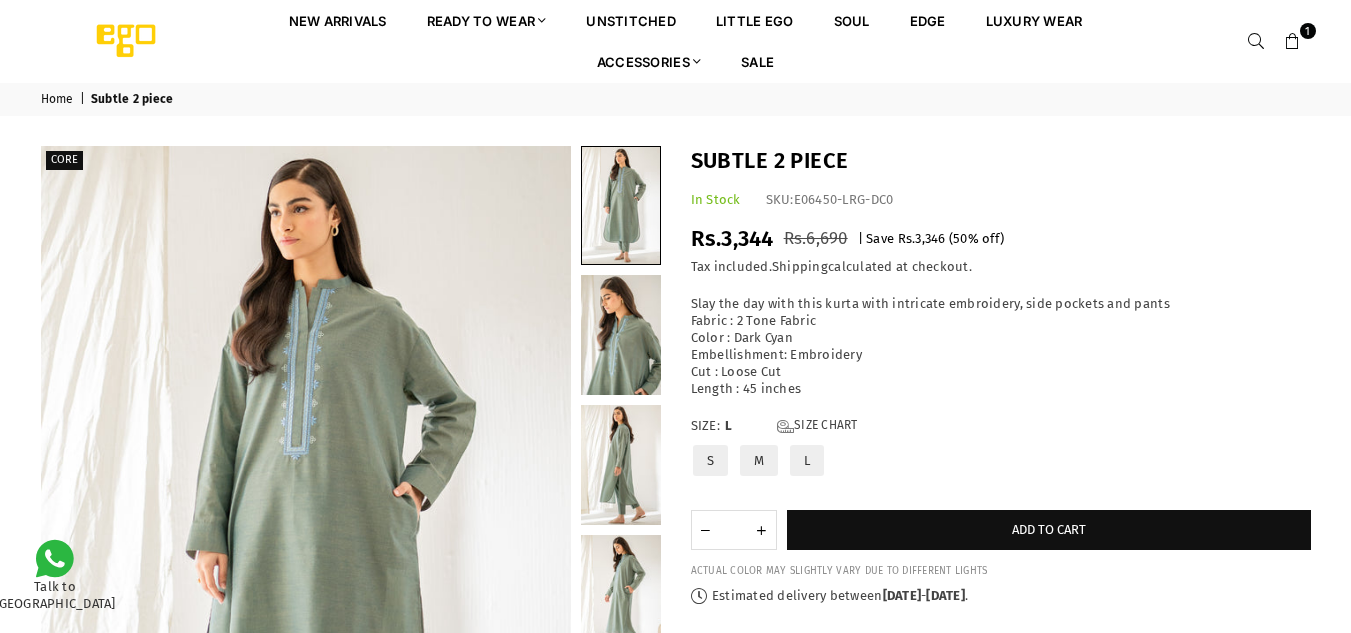 click on "1" at bounding box center [1308, 31] 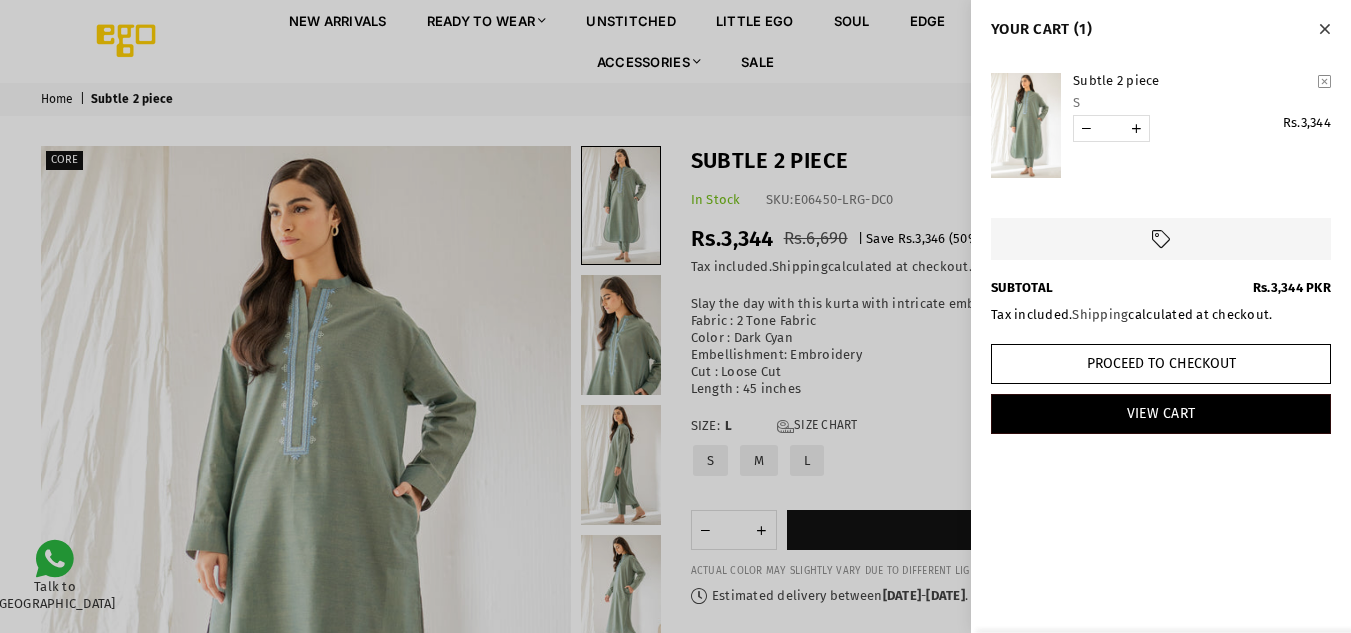 click at bounding box center (1324, 81) 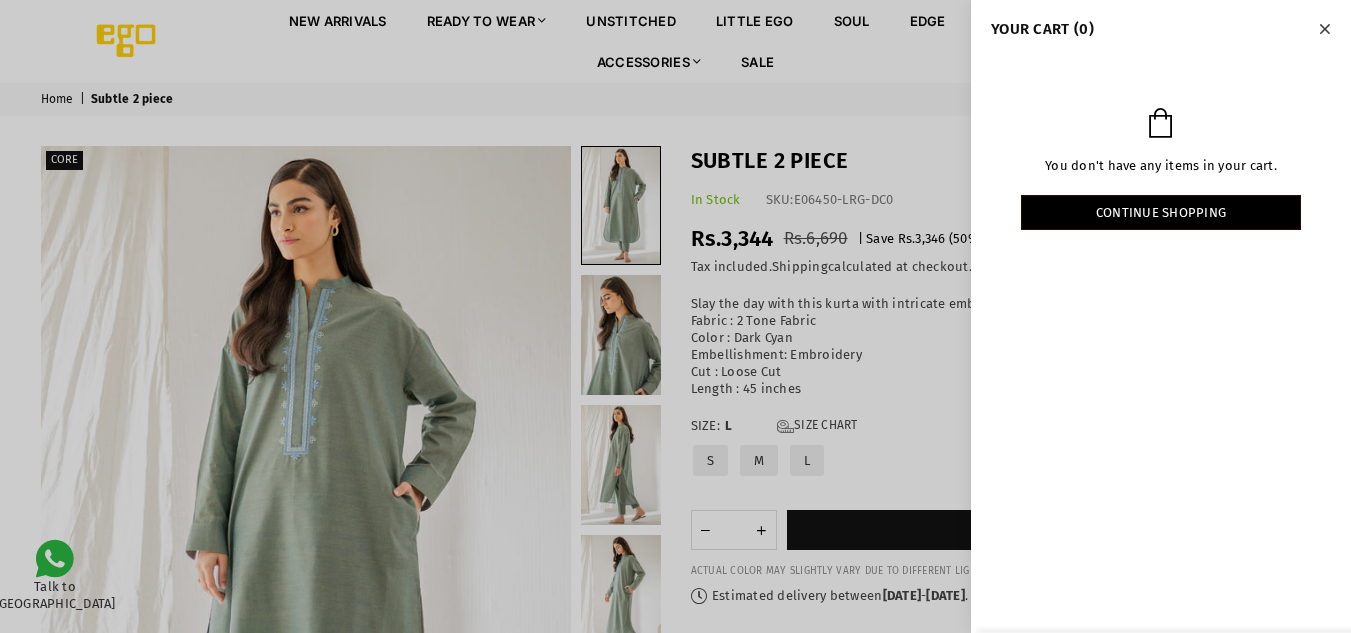 click at bounding box center [675, 316] 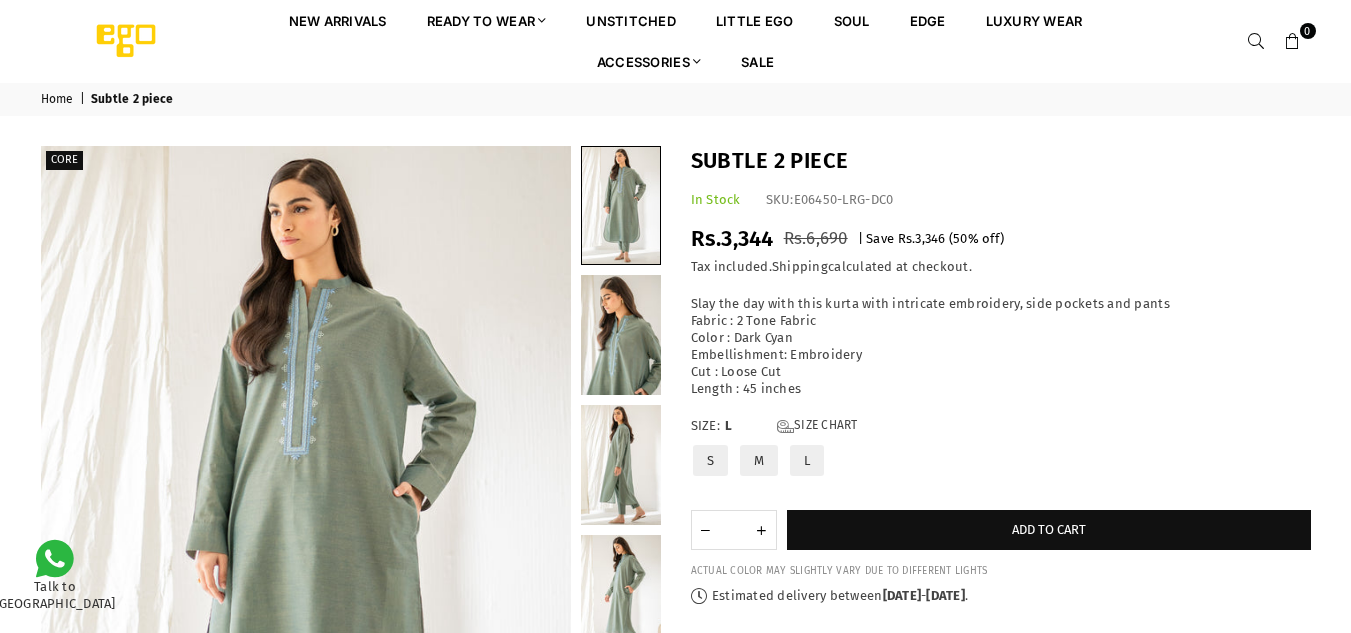 click on "S" at bounding box center [710, 460] 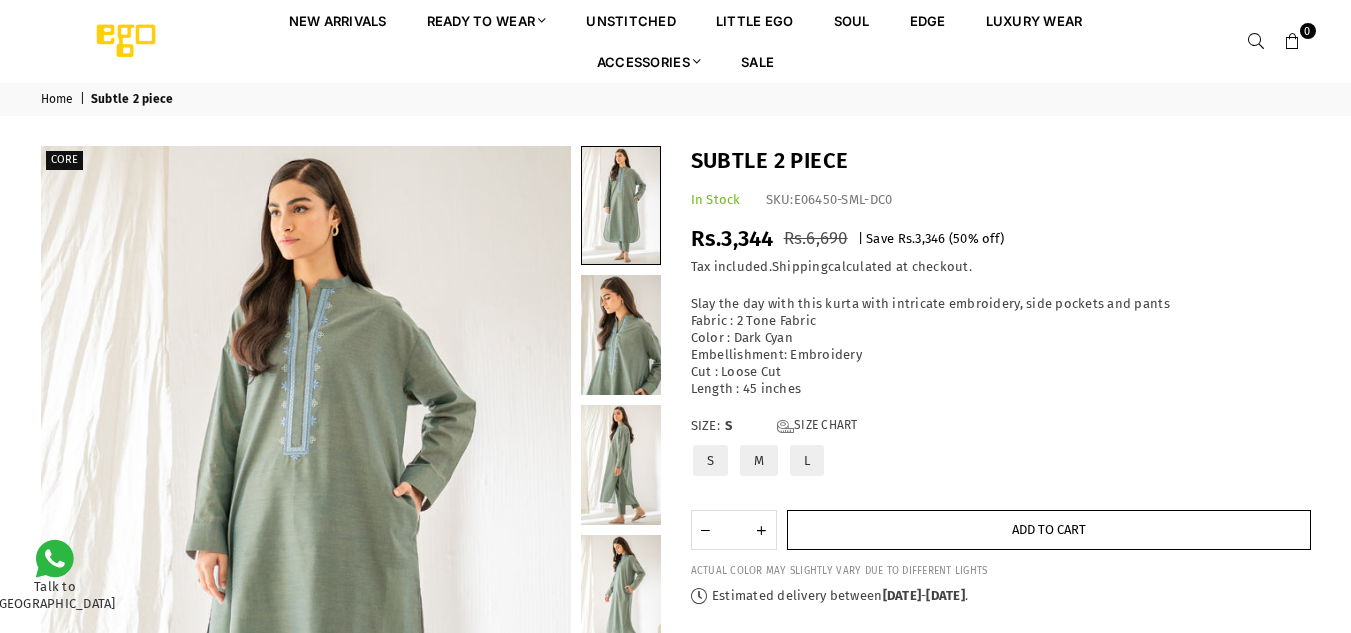 click on "Add to cart" at bounding box center (1049, 530) 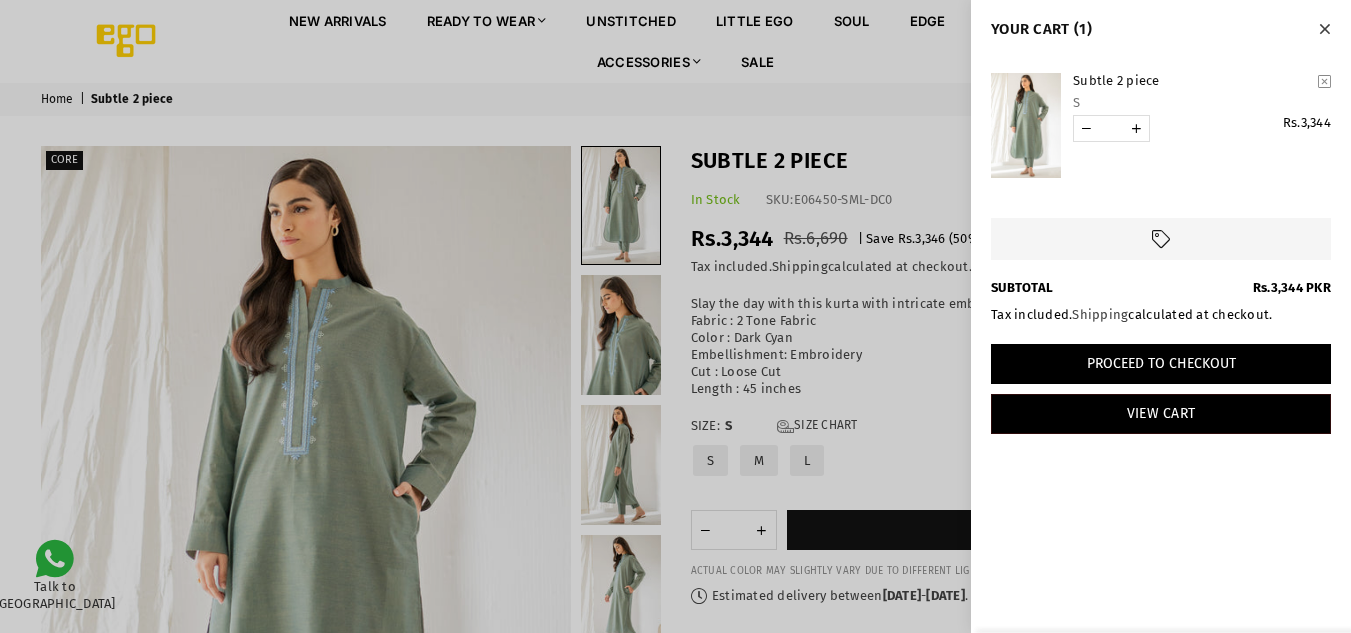 click on "Proceed to Checkout" at bounding box center [1161, 364] 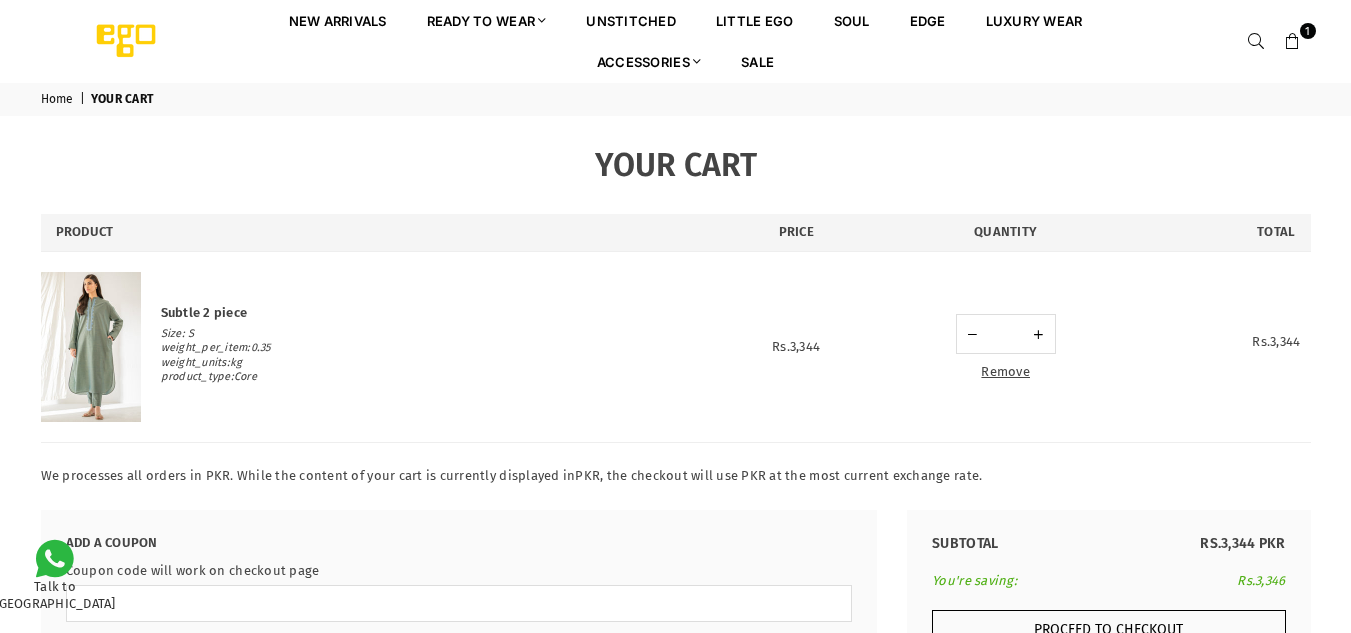 scroll, scrollTop: 0, scrollLeft: 0, axis: both 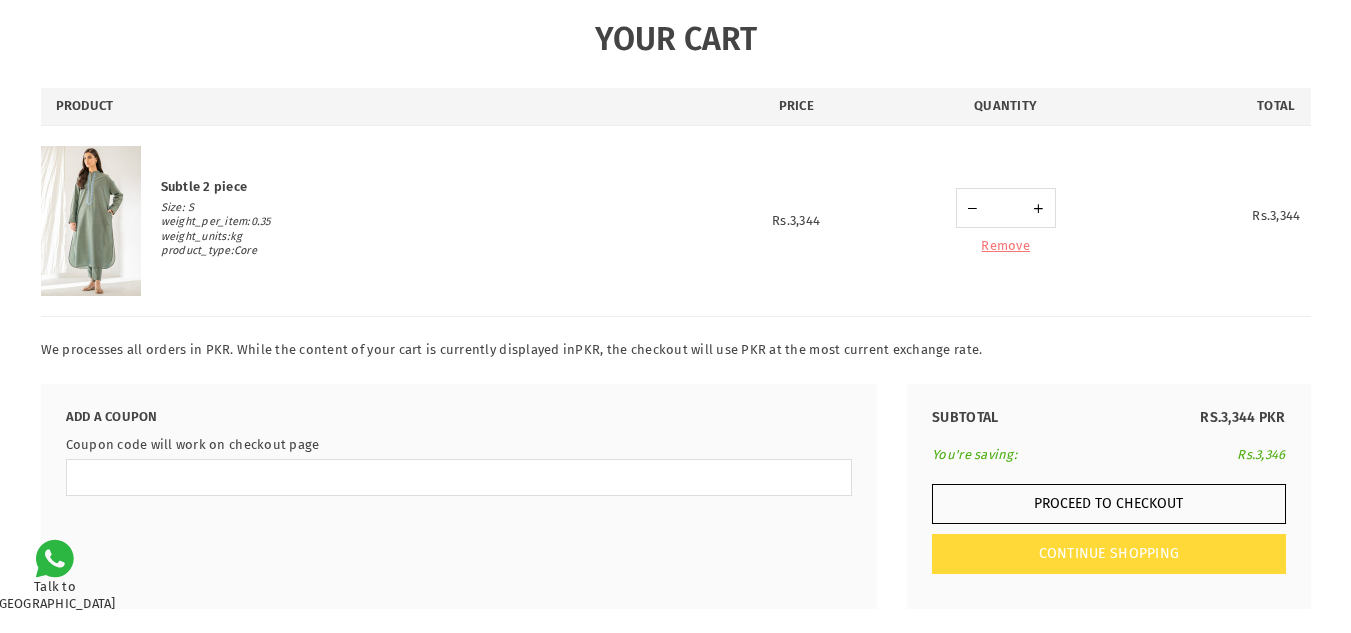 click on "Remove" at bounding box center (1005, 245) 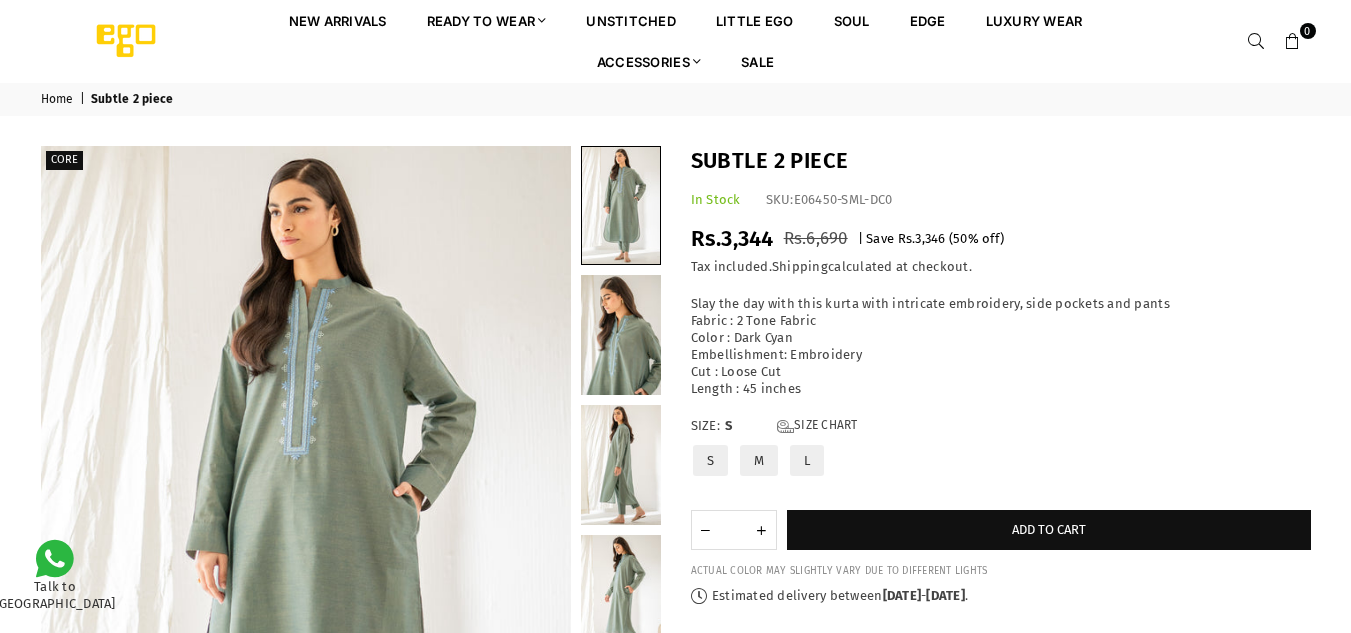 scroll, scrollTop: 0, scrollLeft: 0, axis: both 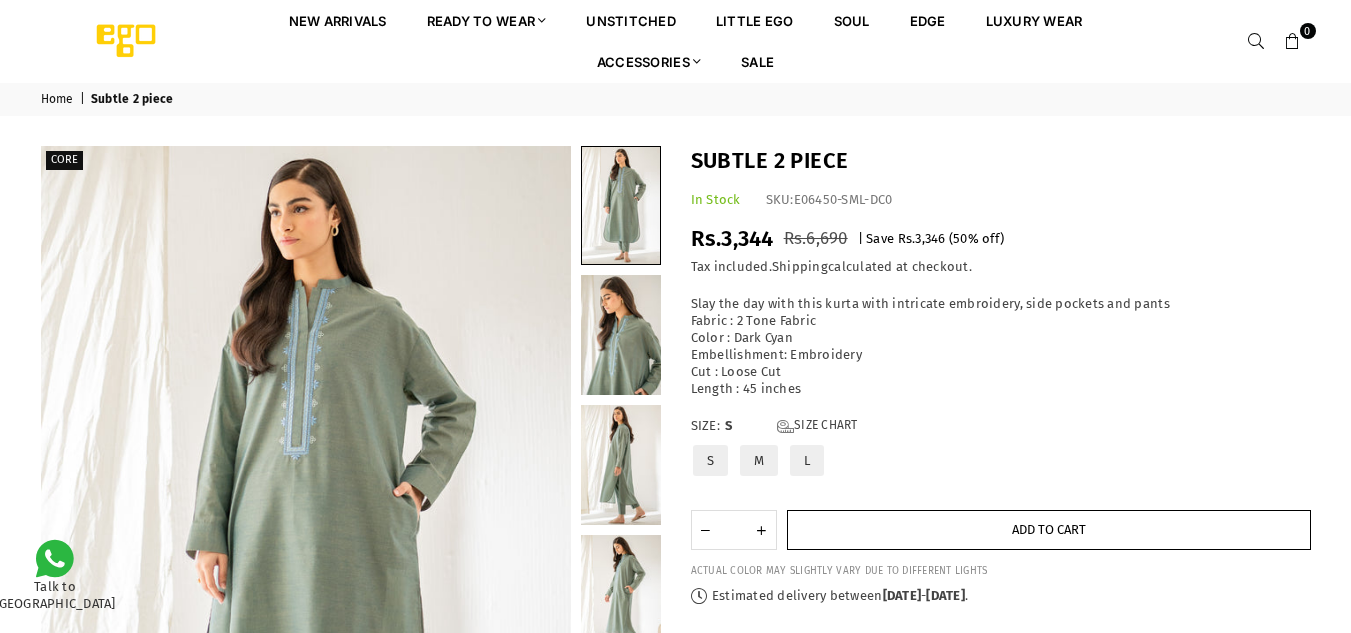 click on "Add to cart" at bounding box center [1049, 529] 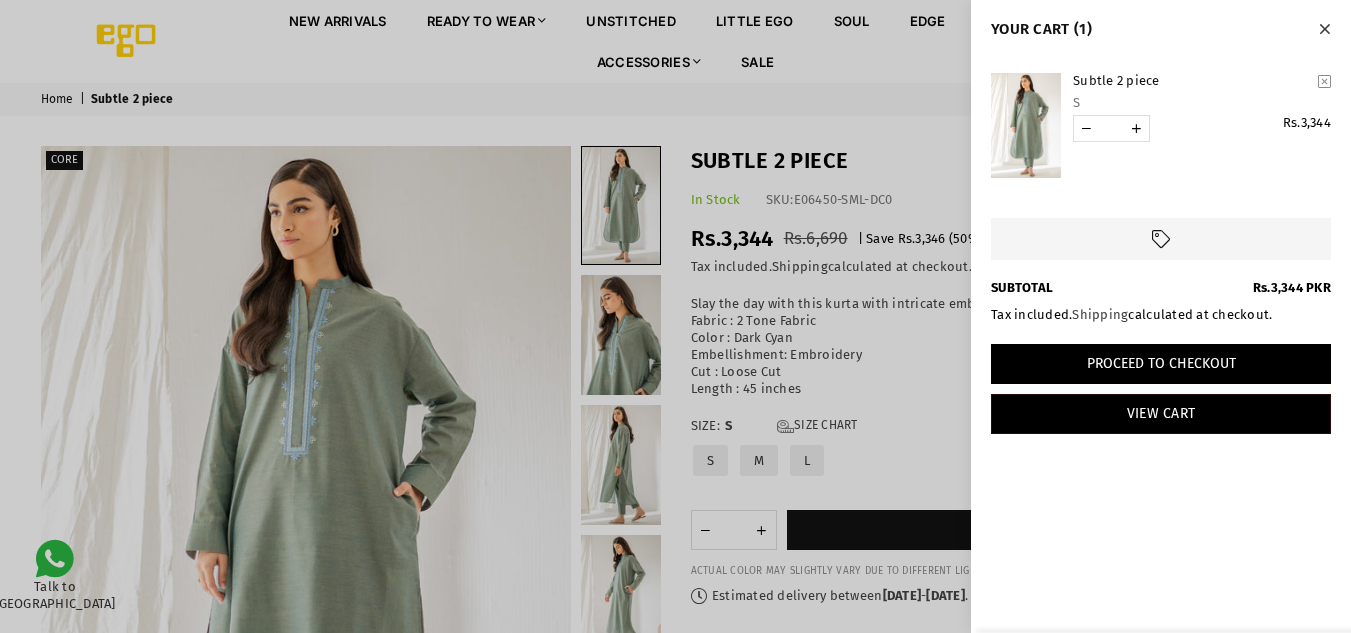click on "Proceed to Checkout" at bounding box center (1161, 364) 